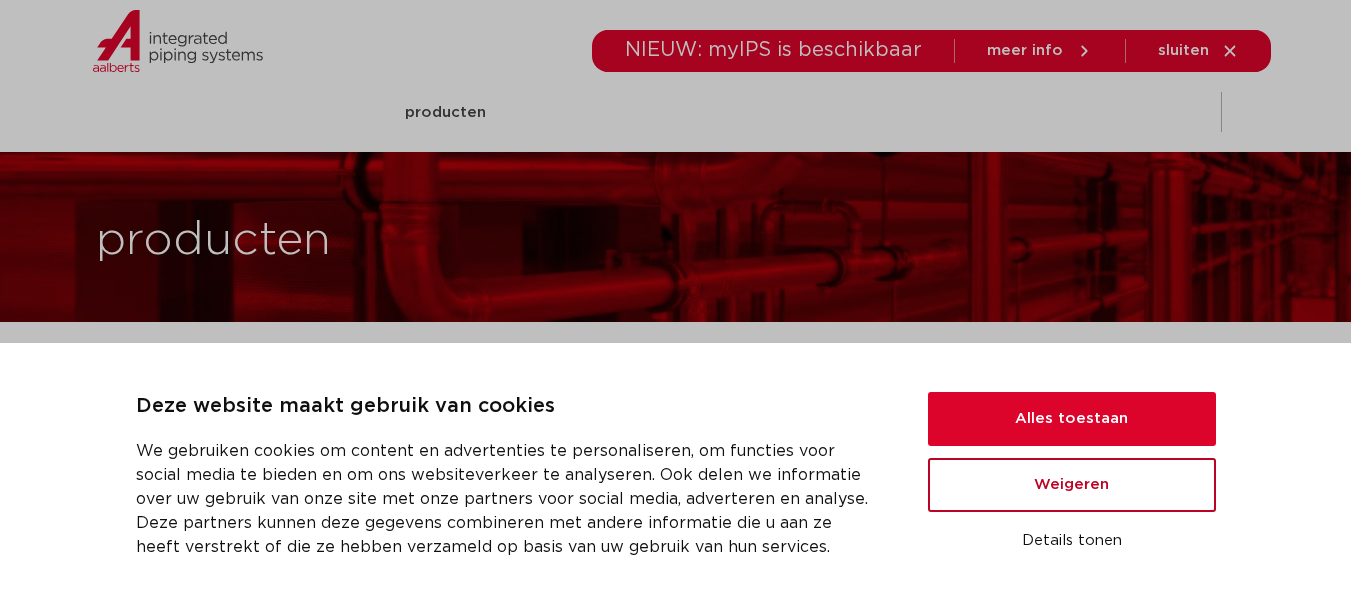 scroll, scrollTop: 0, scrollLeft: 0, axis: both 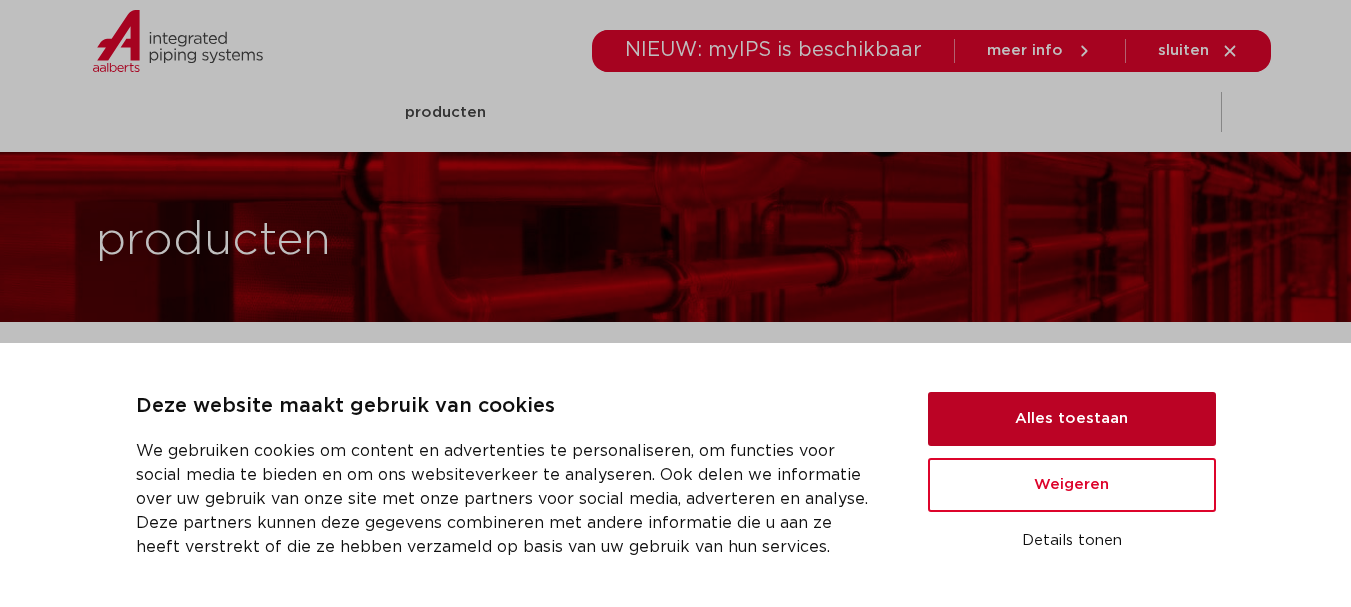 click on "Alles toestaan" at bounding box center (1072, 419) 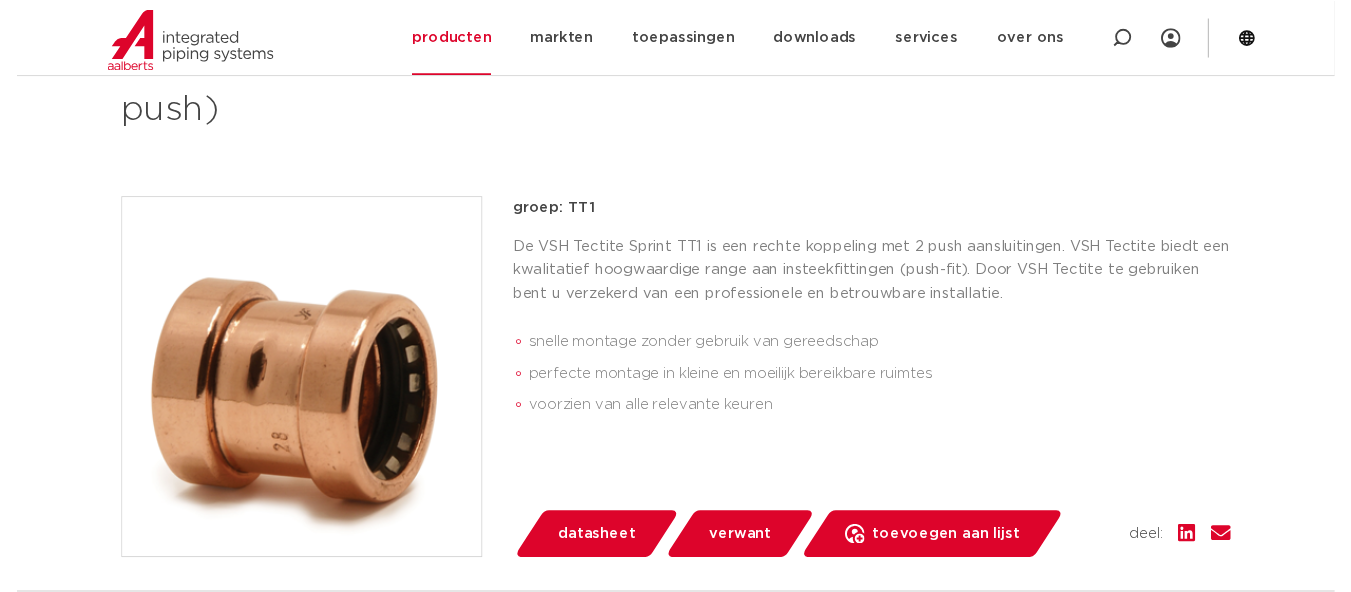 scroll, scrollTop: 400, scrollLeft: 0, axis: vertical 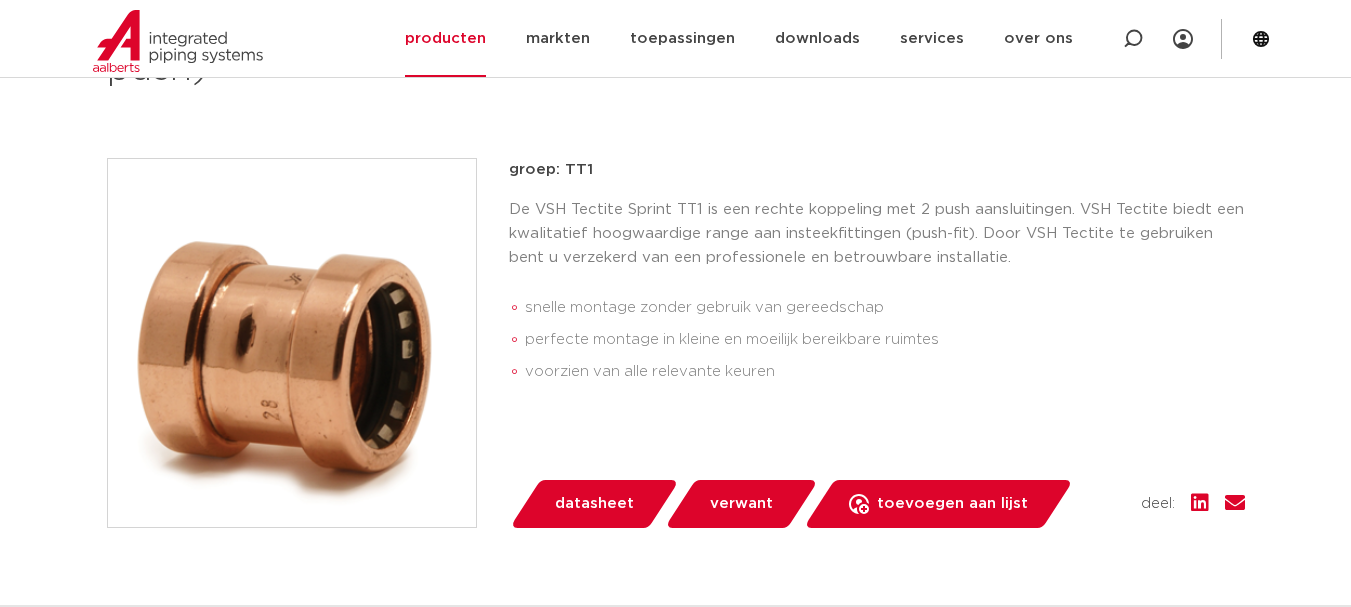 click on "datasheet" at bounding box center (594, 504) 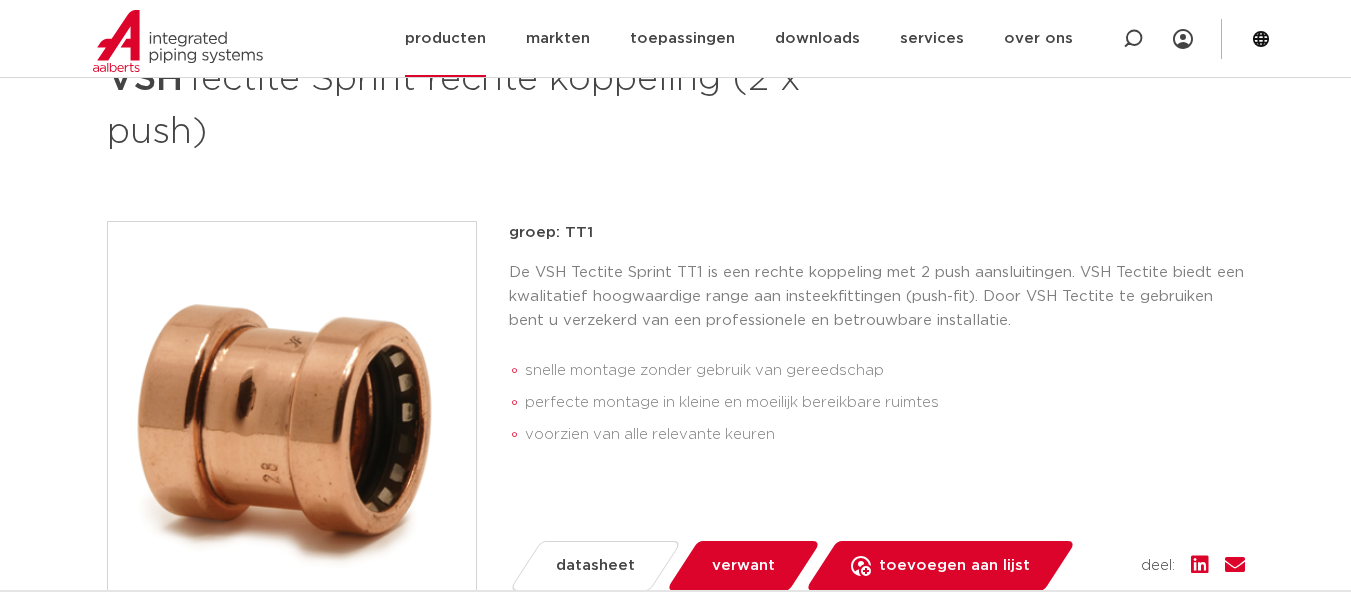 scroll, scrollTop: 300, scrollLeft: 0, axis: vertical 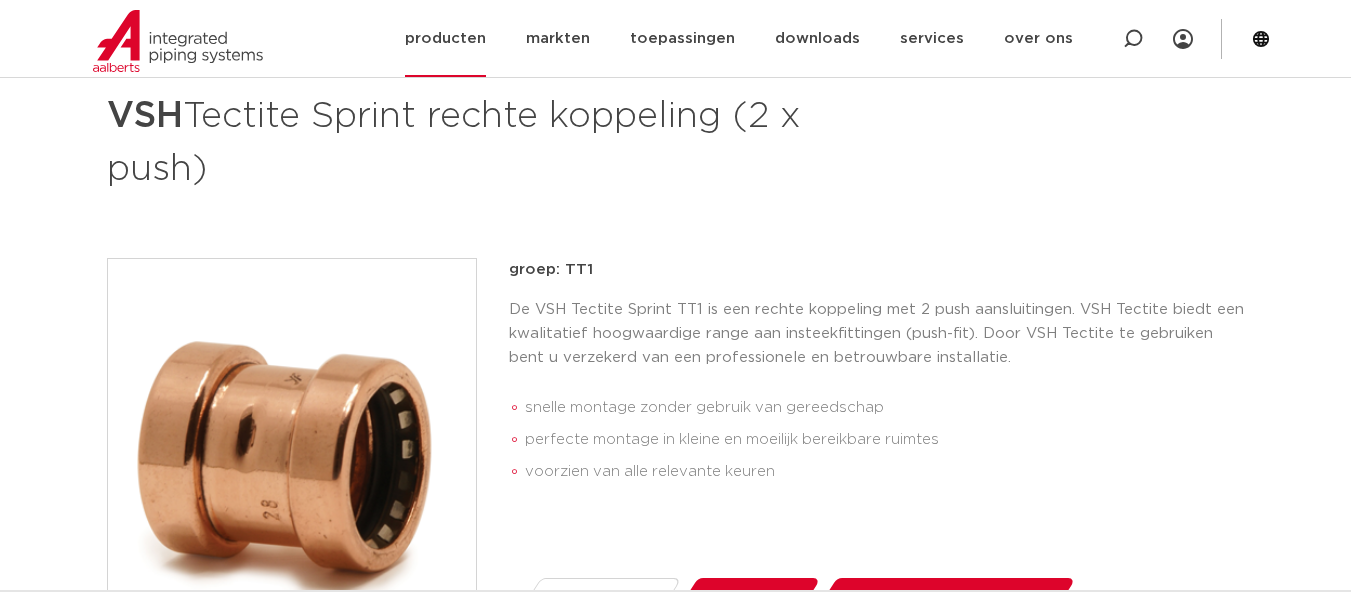 click on "producten" 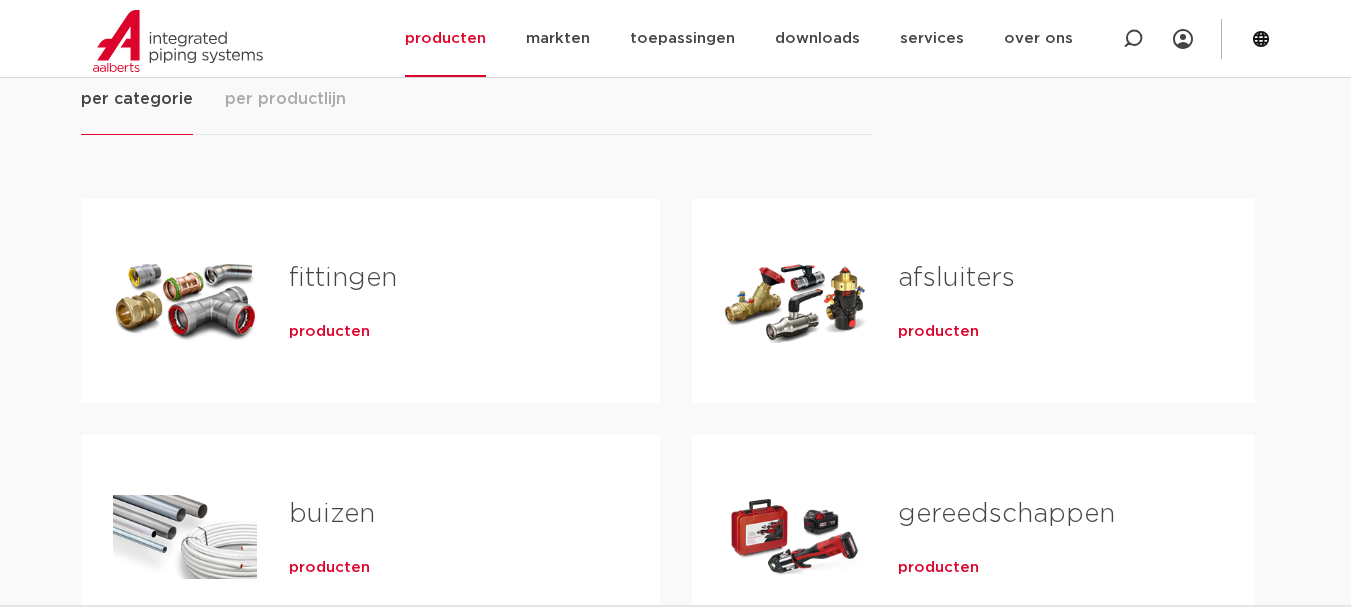 scroll, scrollTop: 0, scrollLeft: 0, axis: both 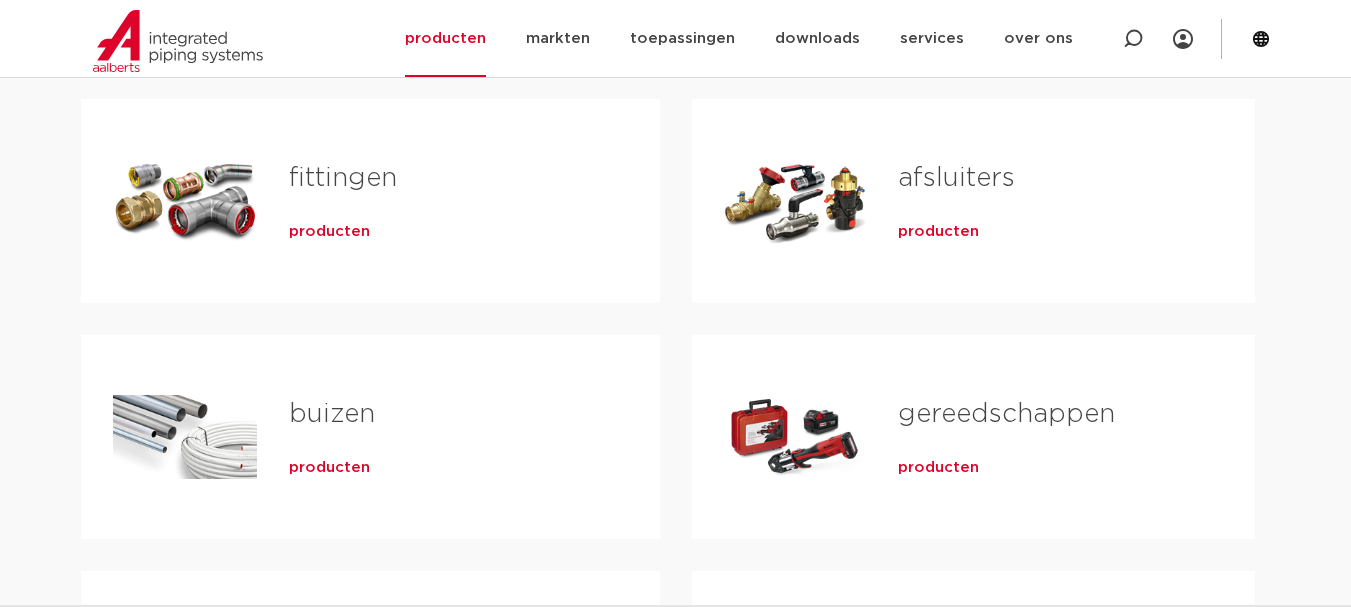 click on "producten" at bounding box center [938, 468] 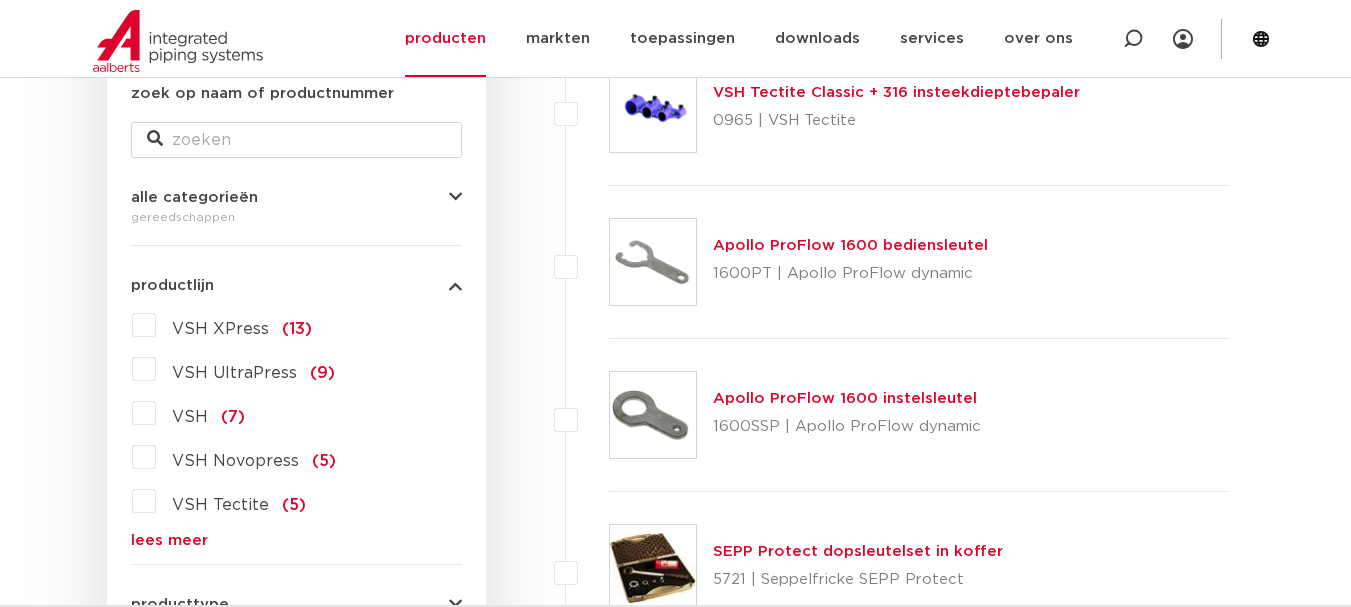 scroll, scrollTop: 400, scrollLeft: 0, axis: vertical 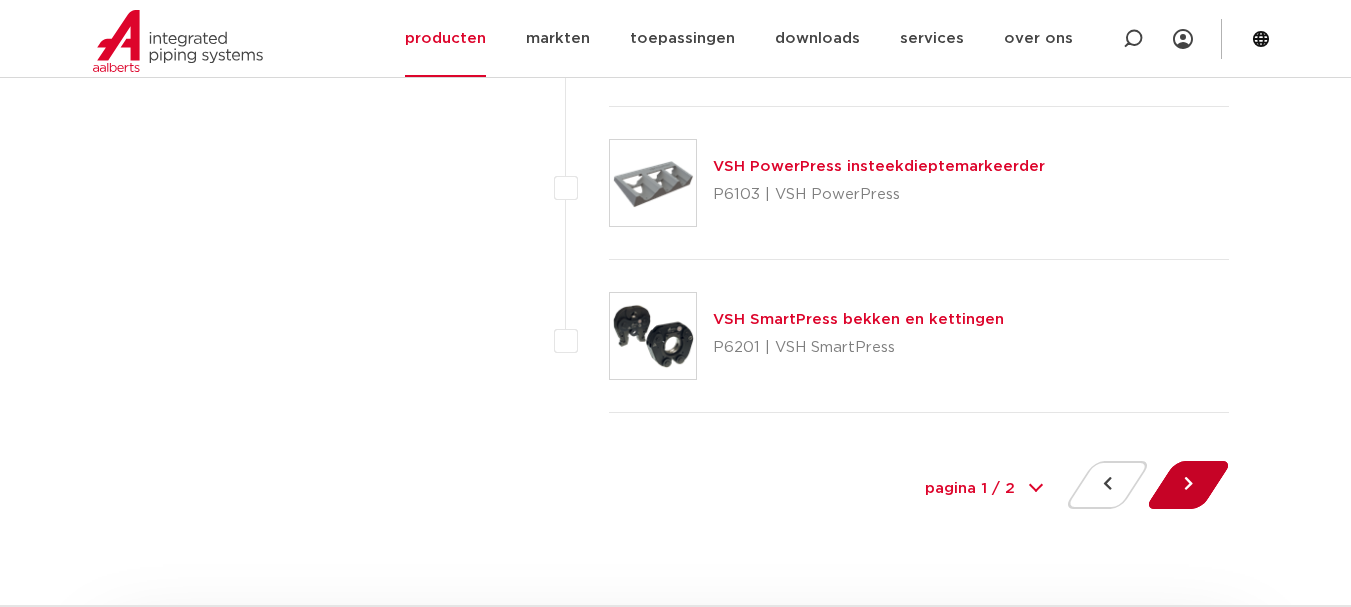 click at bounding box center (1188, 485) 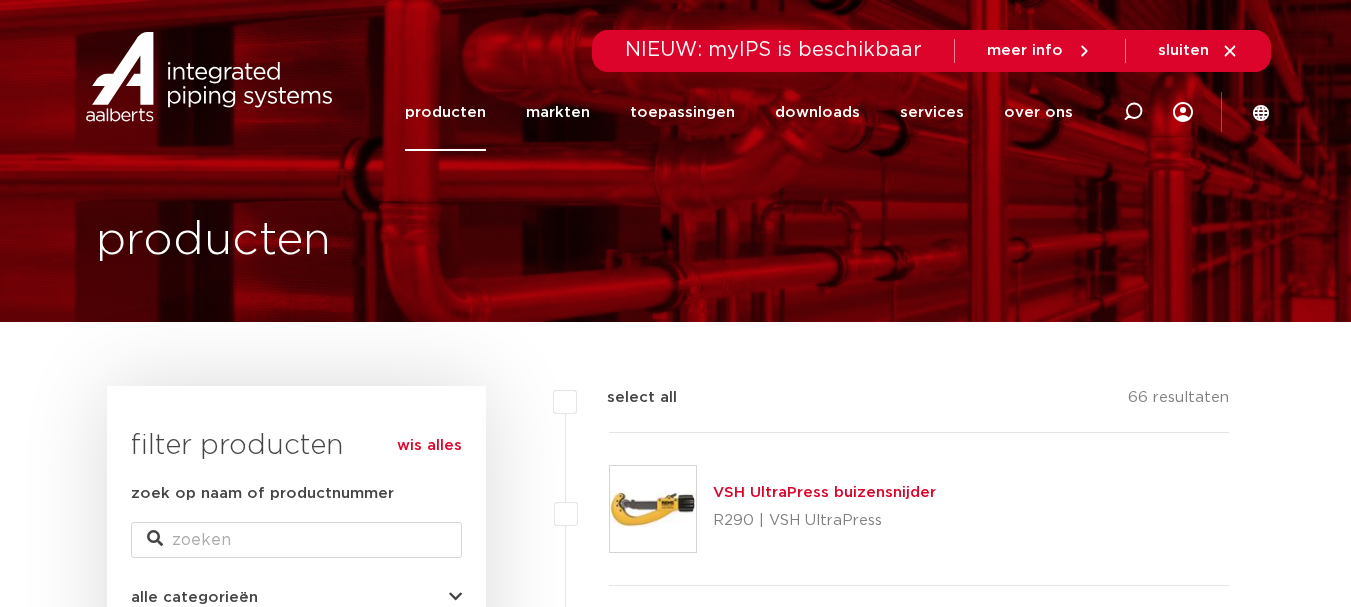 scroll, scrollTop: 0, scrollLeft: 0, axis: both 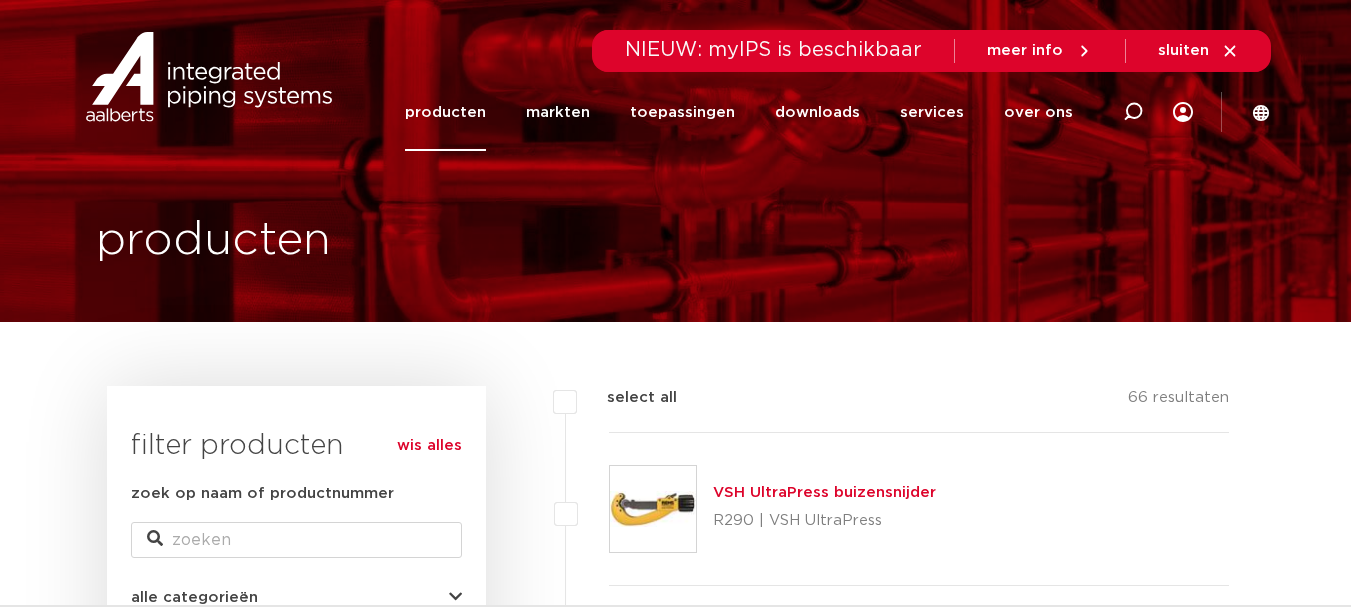click on "producten" 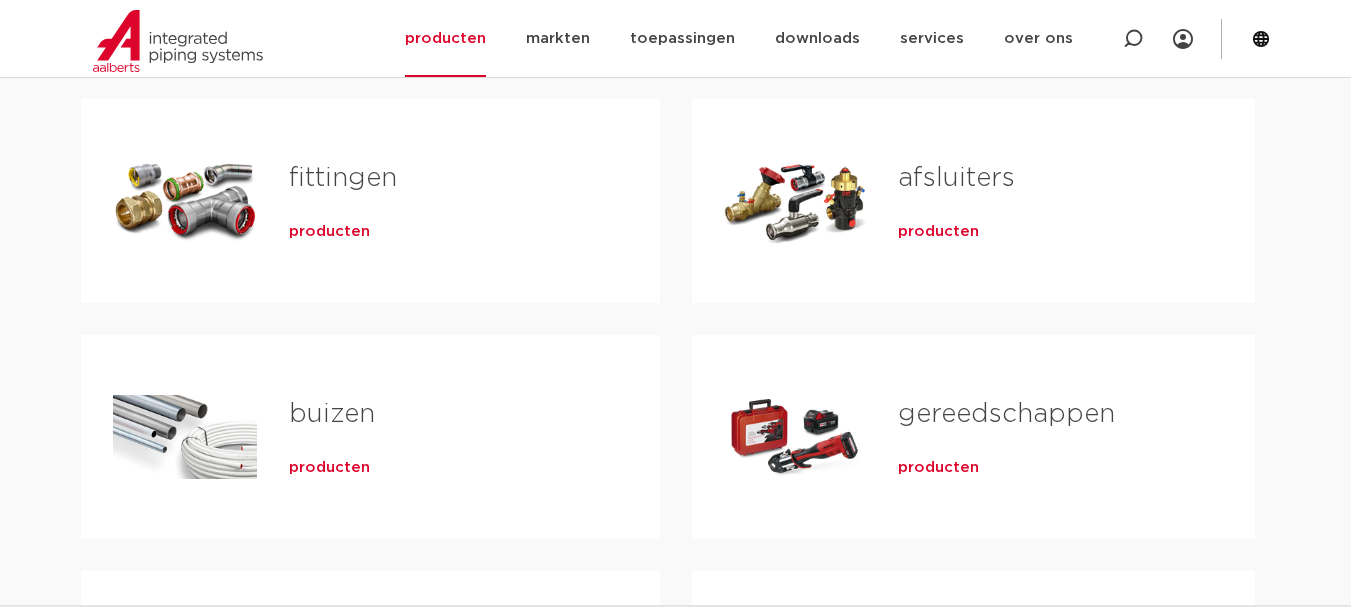scroll, scrollTop: 0, scrollLeft: 0, axis: both 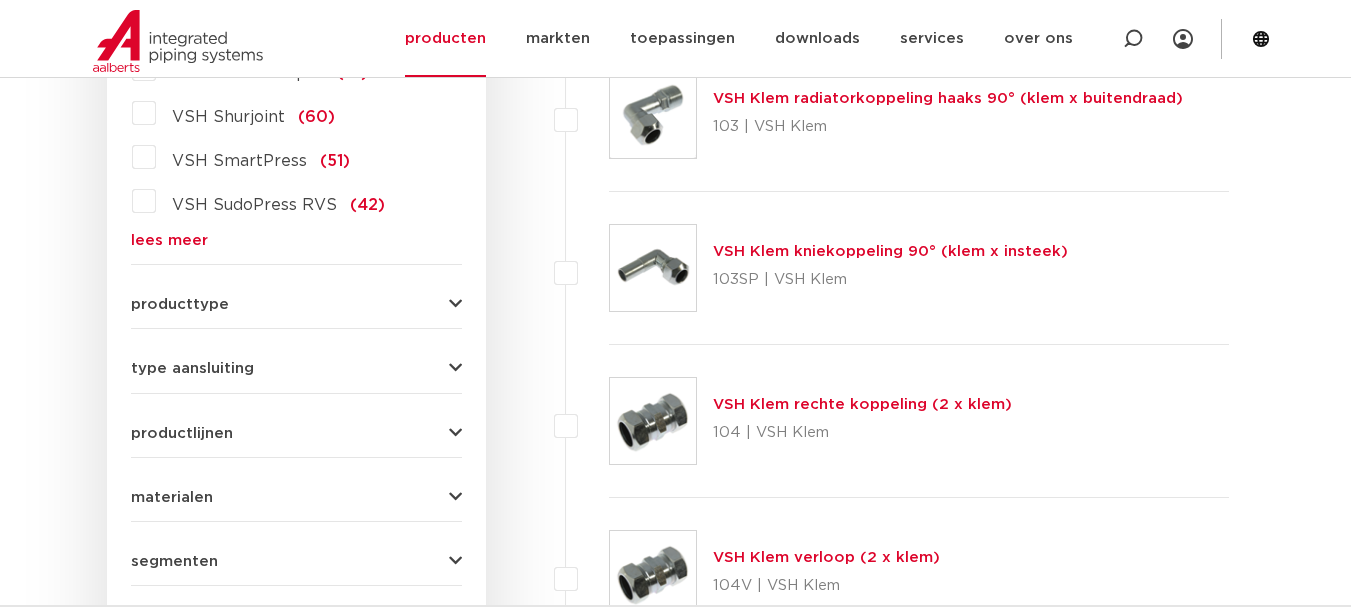 click on "producttype
demontabel
(179)
meerdelig
(62)
accessoires (fittings)
(49)
voordeelpakket
(6)
ommanteld
(2)
slangen
(2)
accessoires (afsluiters)
(1)
lees meer
lees minder" at bounding box center [296, 296] 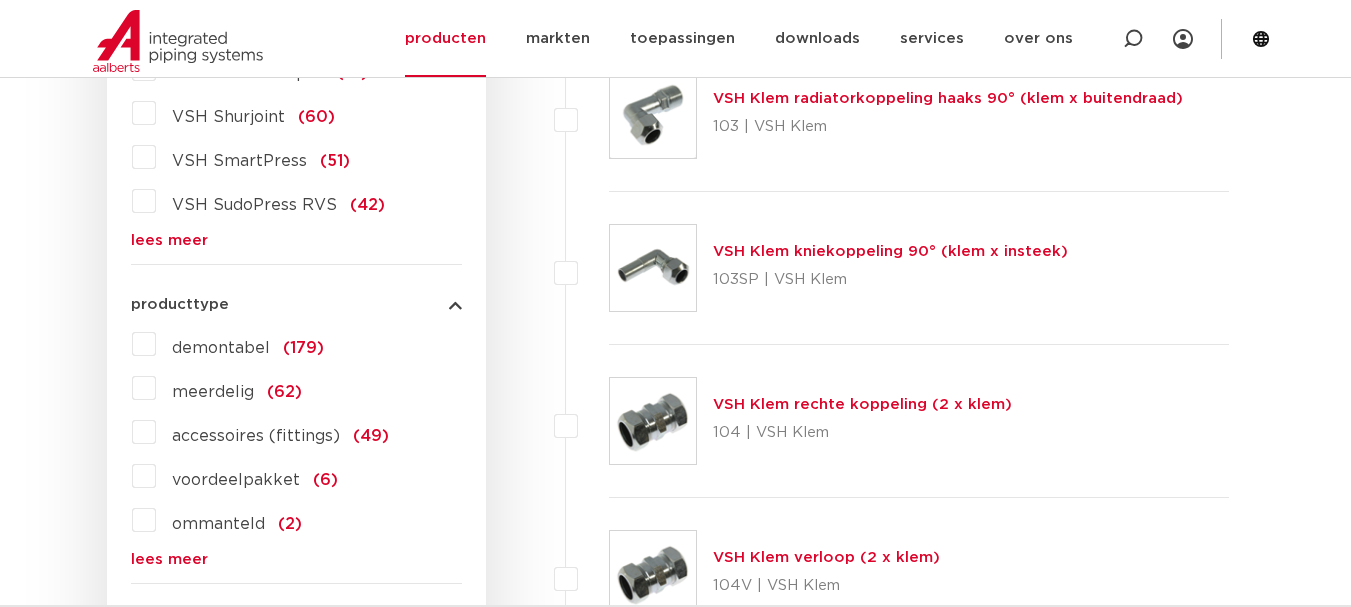 click at bounding box center (455, 304) 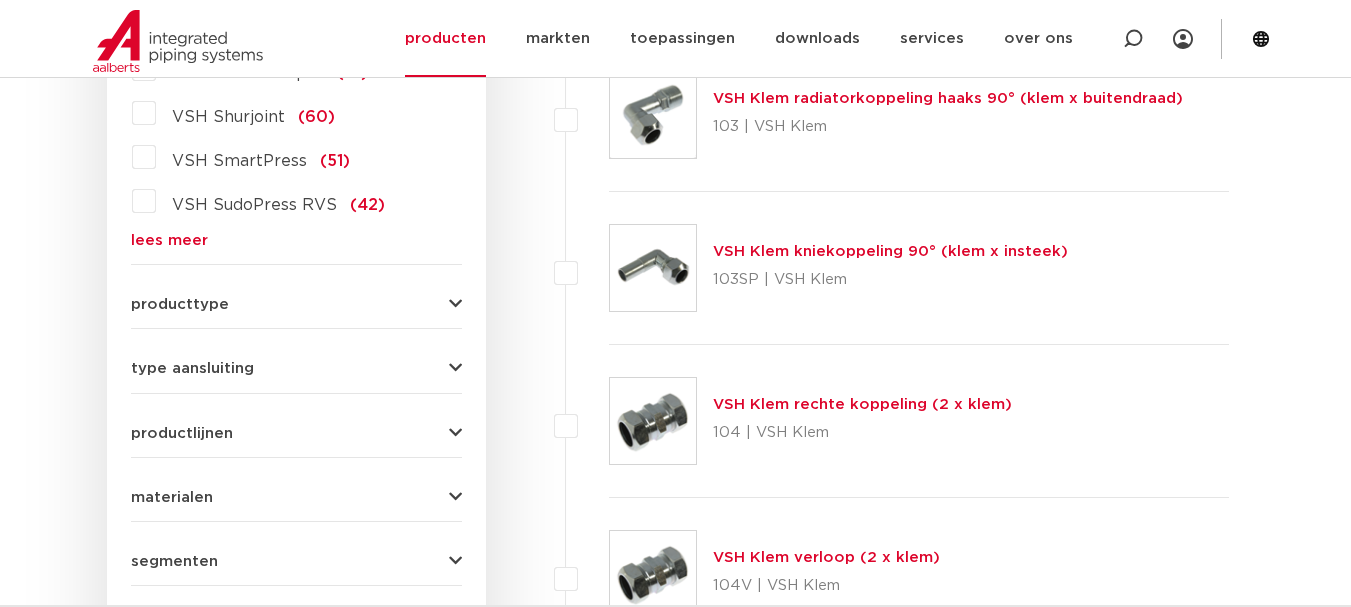 click at bounding box center [455, 368] 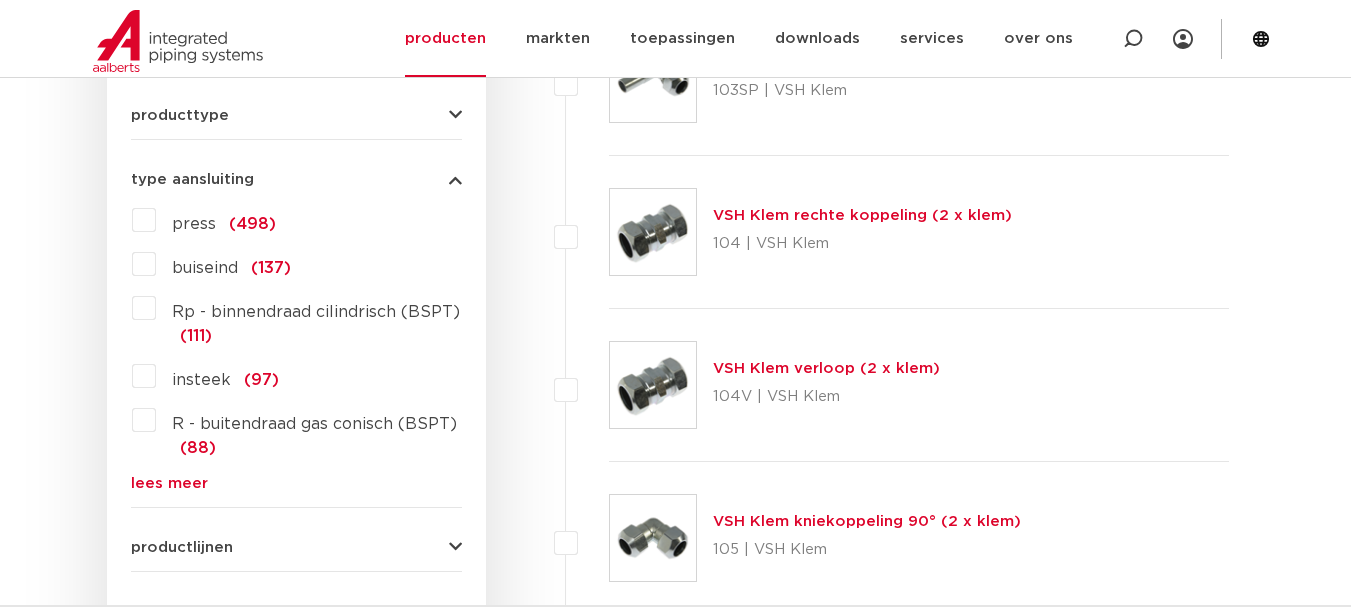 scroll, scrollTop: 900, scrollLeft: 0, axis: vertical 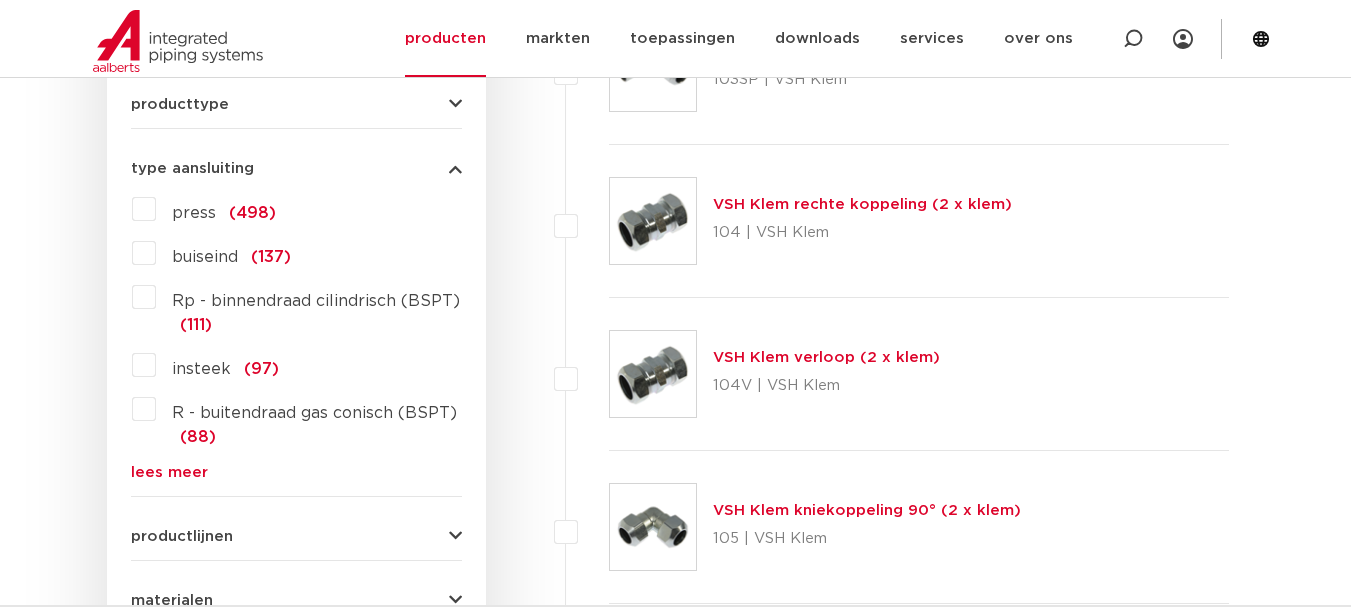 click on "insteek
(97)" at bounding box center [217, 365] 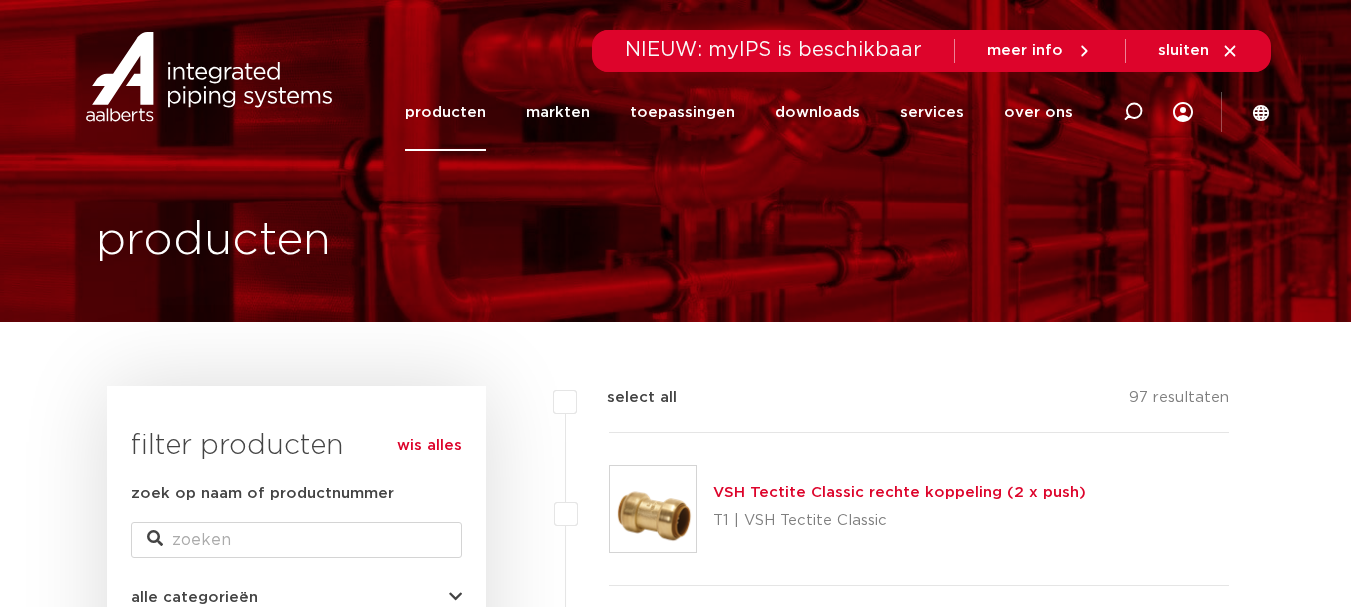 scroll, scrollTop: 900, scrollLeft: 0, axis: vertical 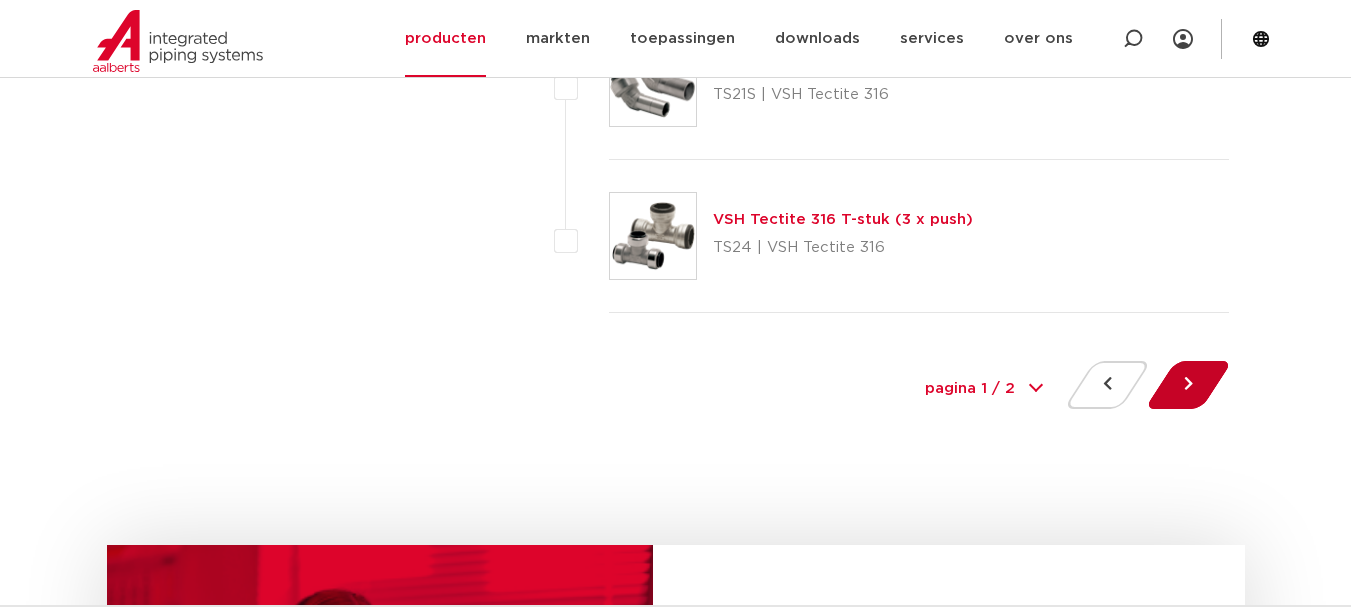 click at bounding box center (1188, 385) 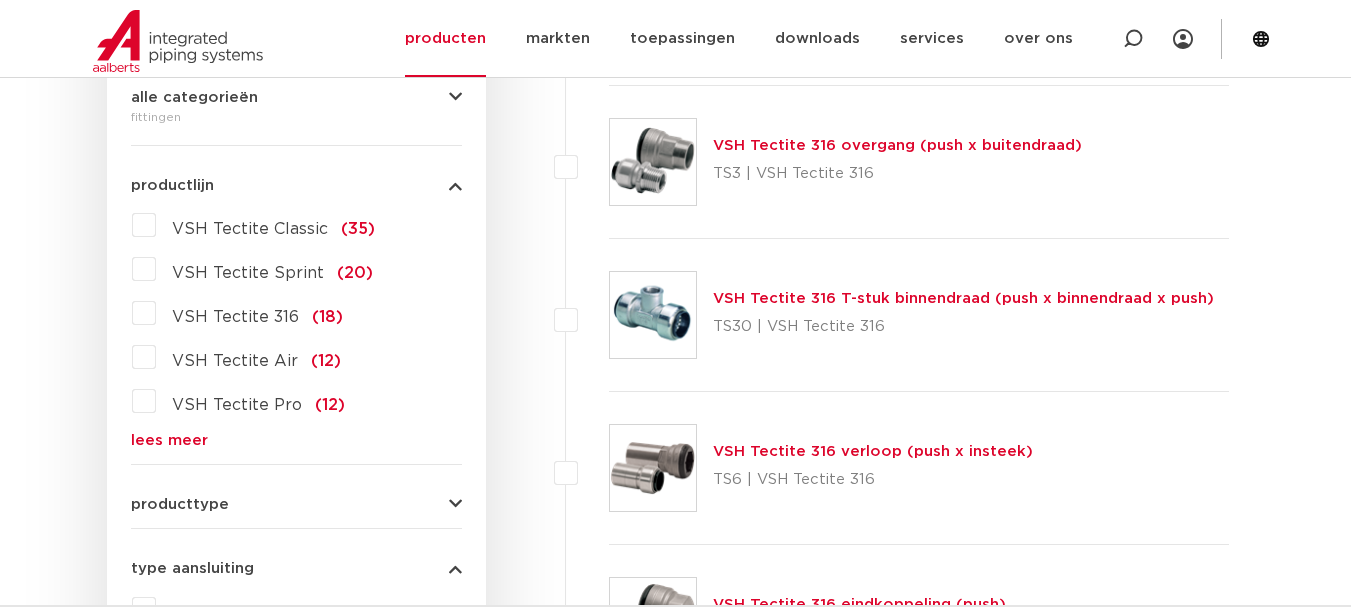 scroll, scrollTop: 500, scrollLeft: 0, axis: vertical 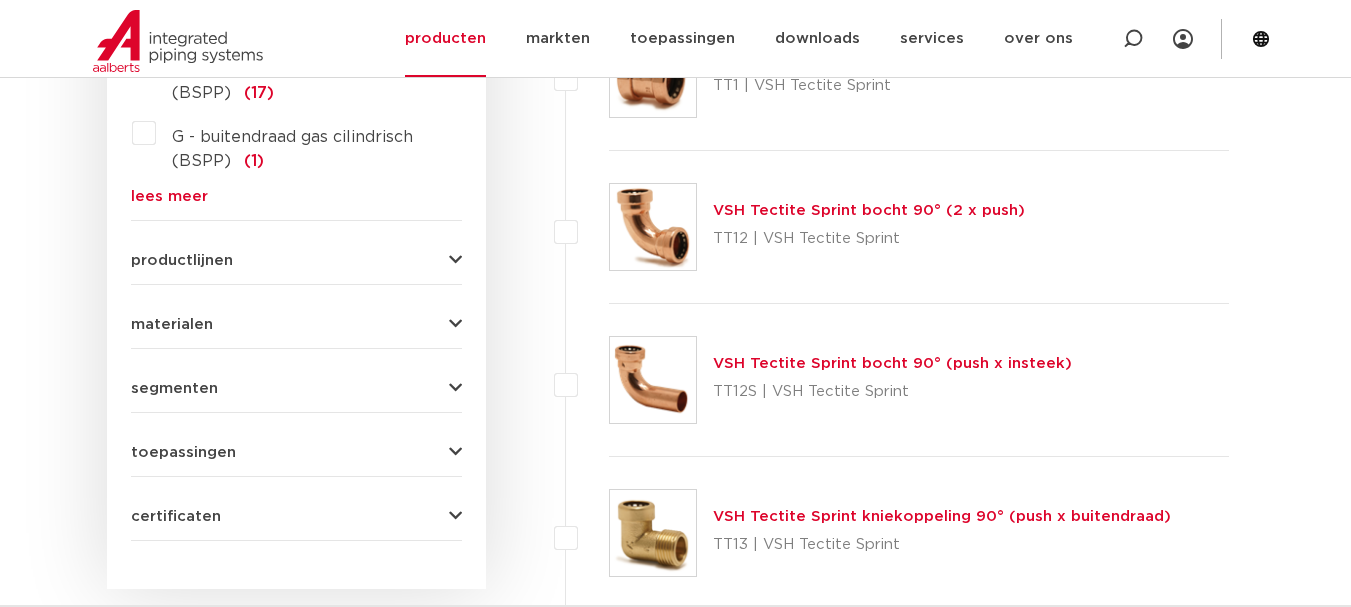 click at bounding box center [455, 260] 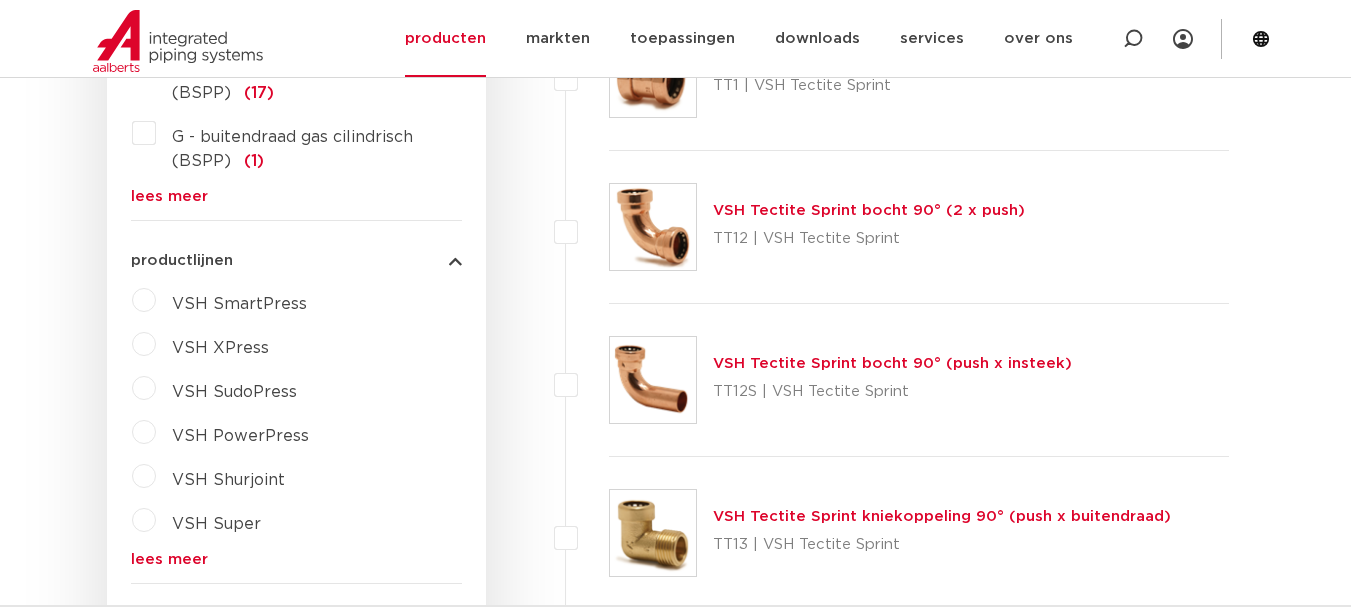 click at bounding box center (455, 260) 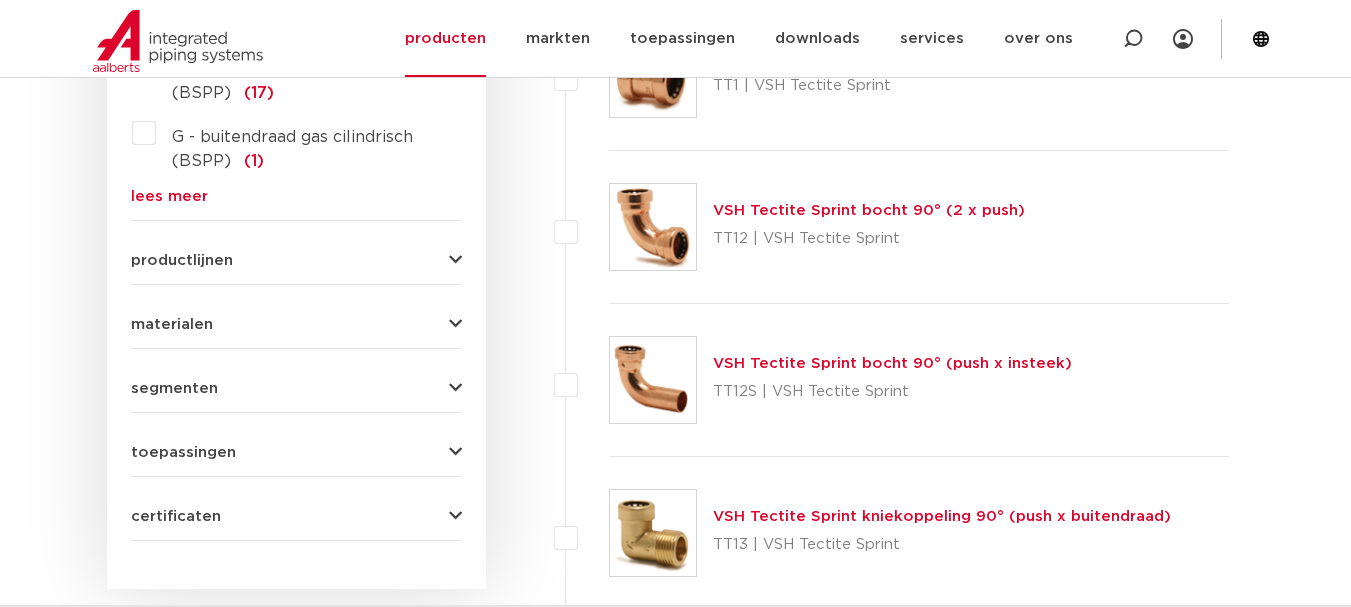 click at bounding box center (455, 388) 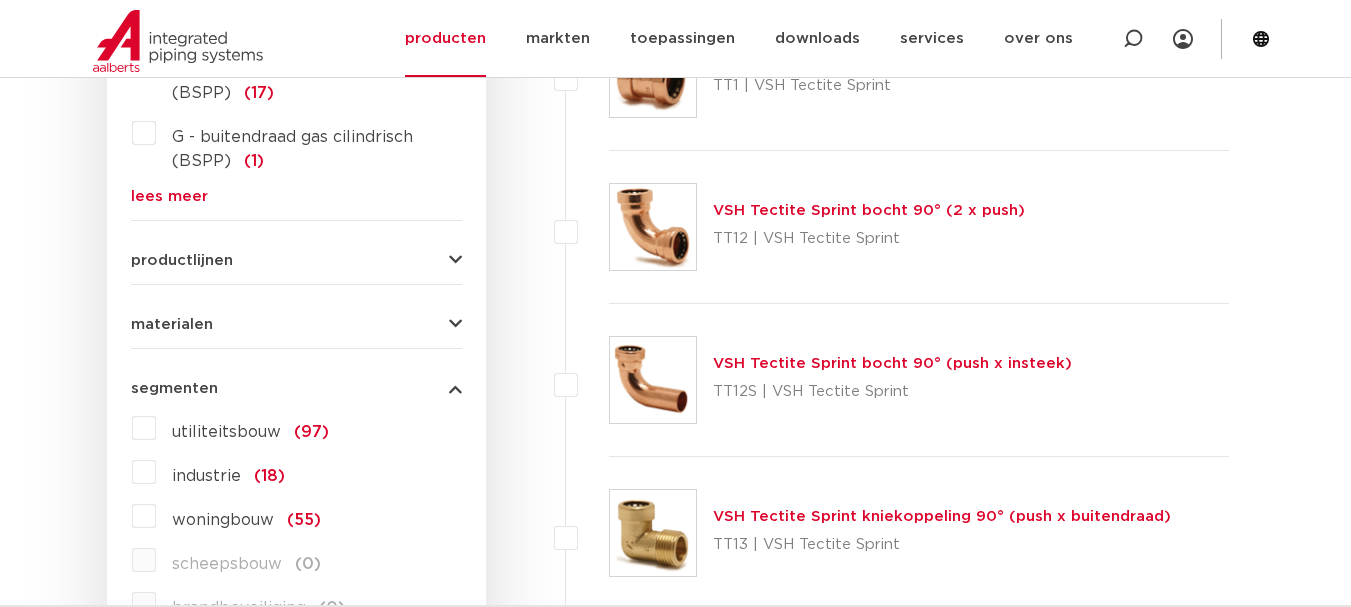 click at bounding box center [455, 388] 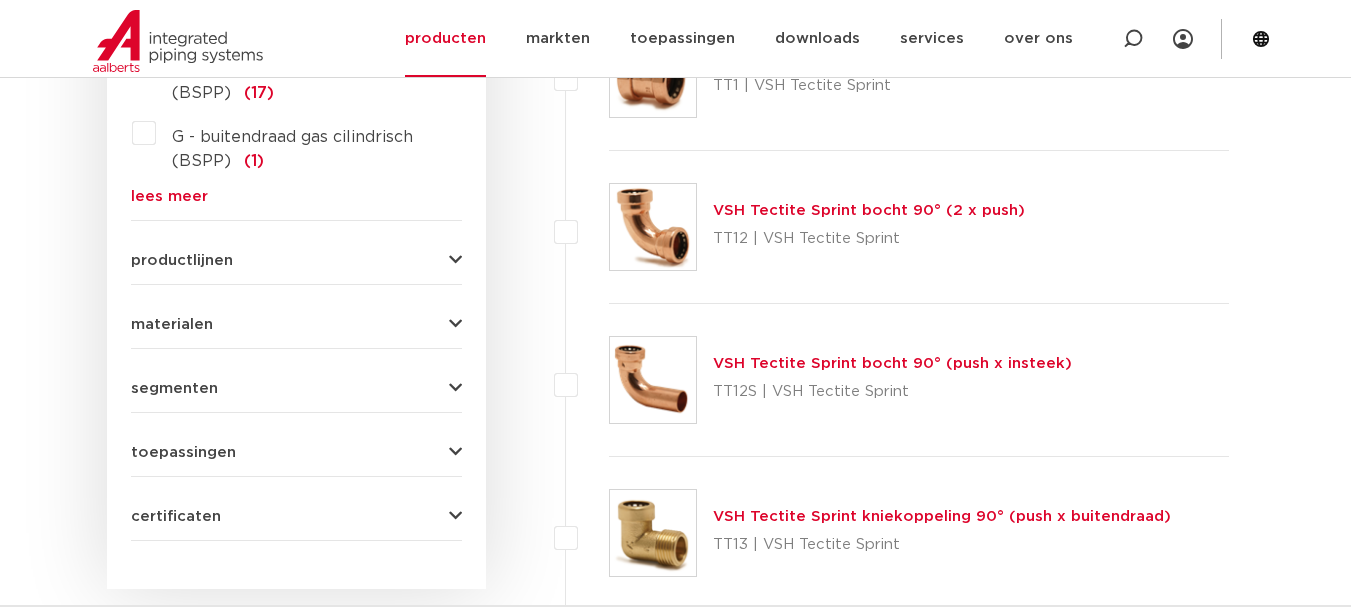 click at bounding box center (455, 452) 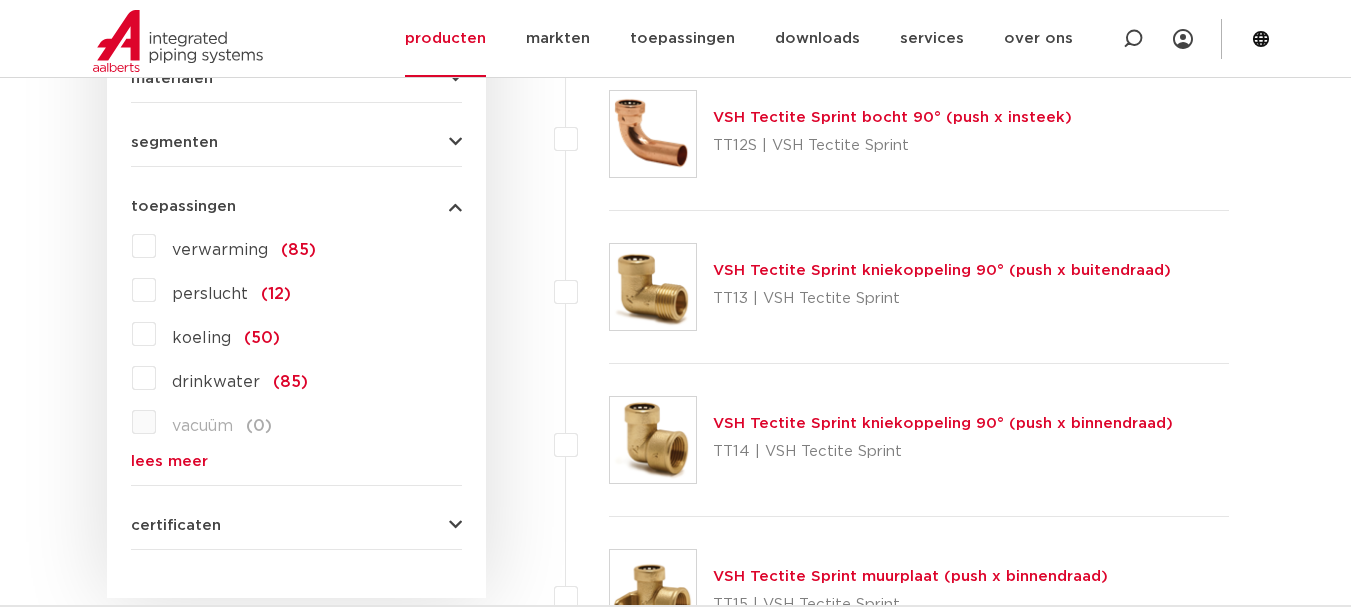 scroll, scrollTop: 1400, scrollLeft: 0, axis: vertical 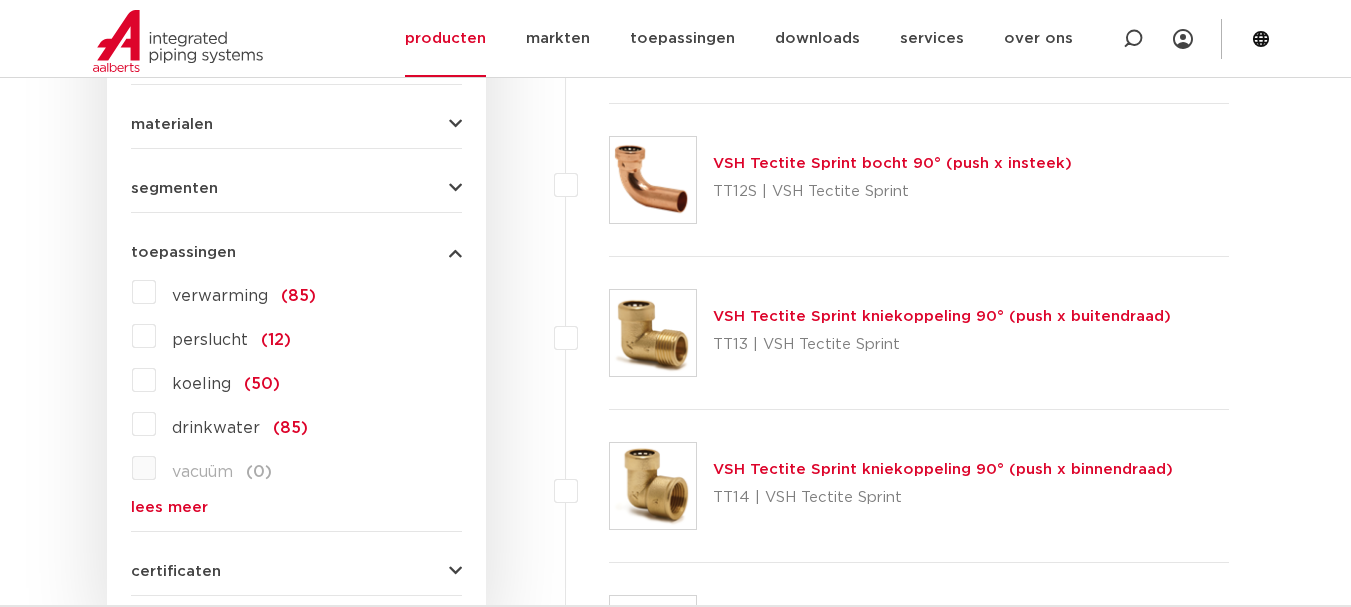click on "Zoeken
NIEUW: myIPS is beschikbaar
meer info
sluiten
producten
markten
toepassingen
downloads
alle downloads
certificaten
cad en andere software
epd" at bounding box center [675, 2282] 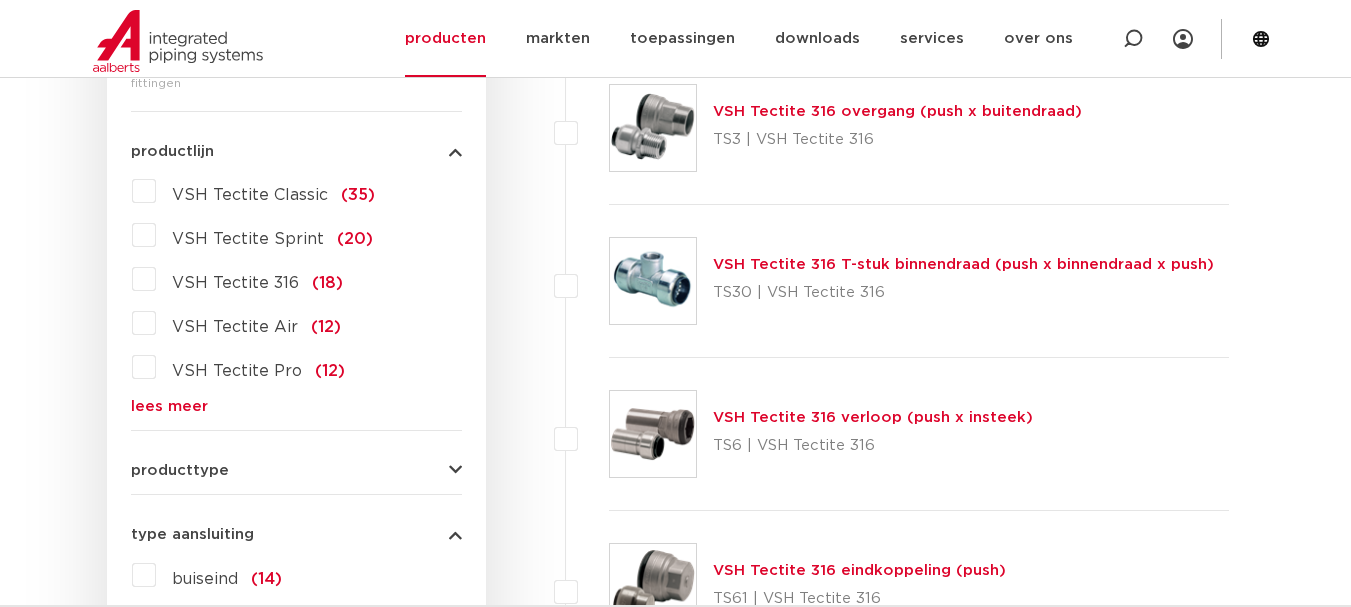 scroll, scrollTop: 500, scrollLeft: 0, axis: vertical 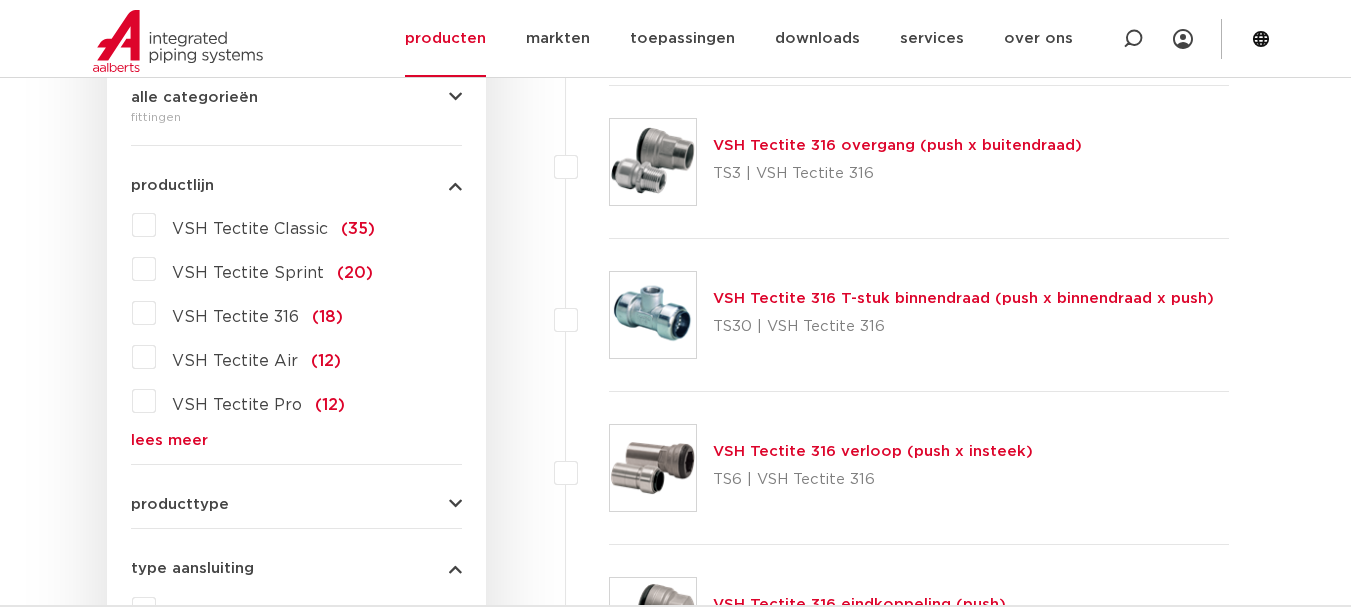 click on "VSH Tectite Sprint
(20)" at bounding box center [264, 269] 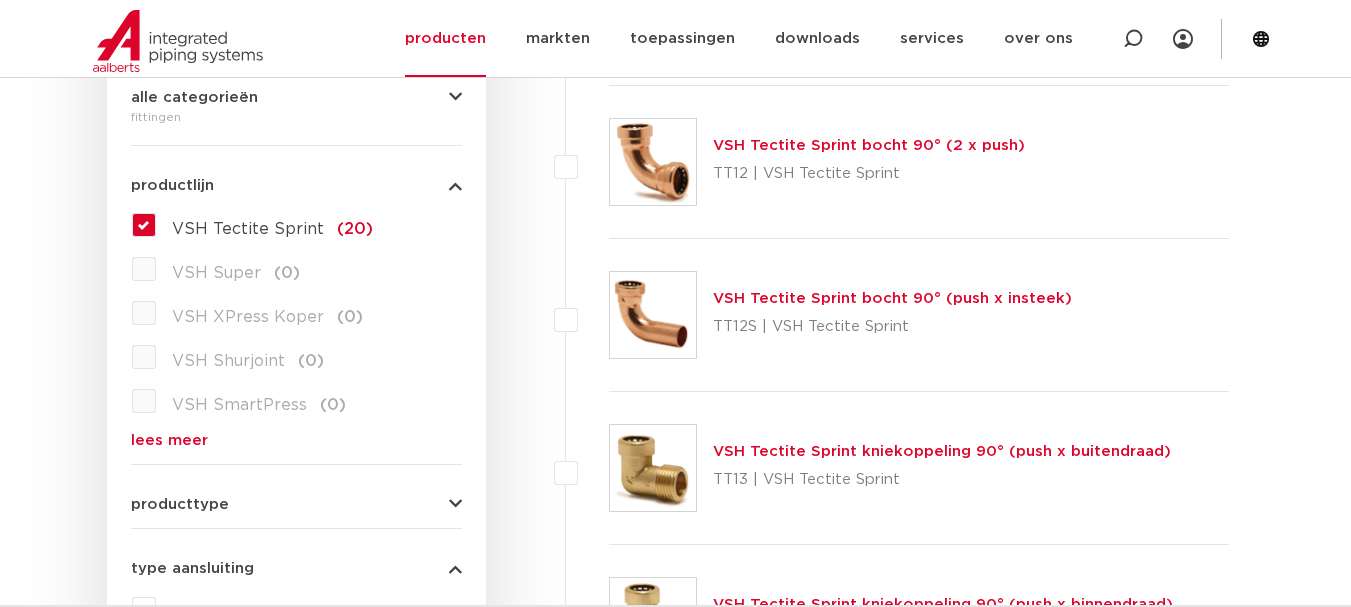 scroll, scrollTop: 0, scrollLeft: 0, axis: both 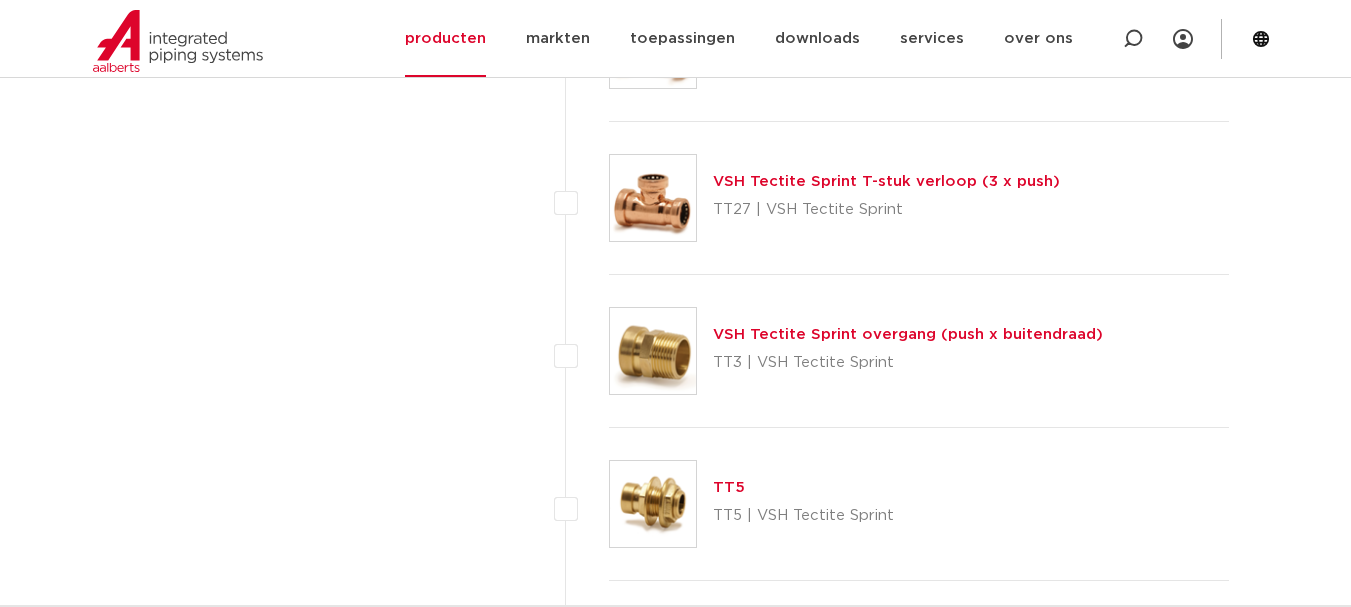 click on "VSH Tectite Sprint overgang (push x buitendraad)" at bounding box center (908, 334) 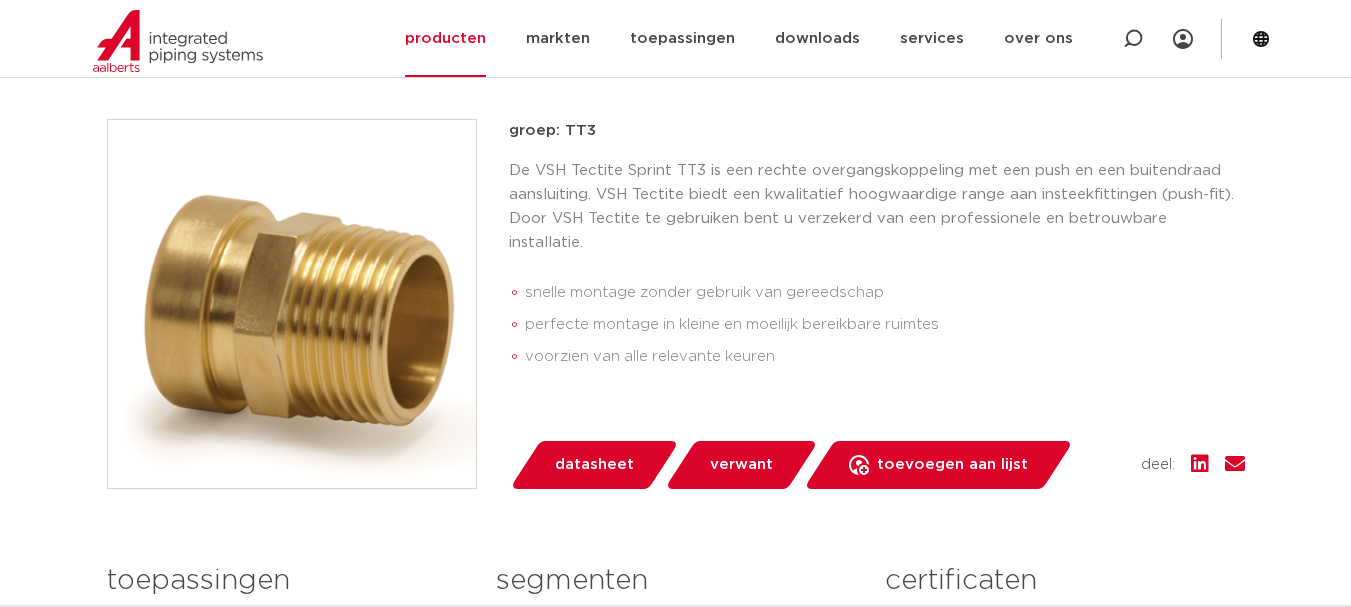scroll, scrollTop: 500, scrollLeft: 0, axis: vertical 